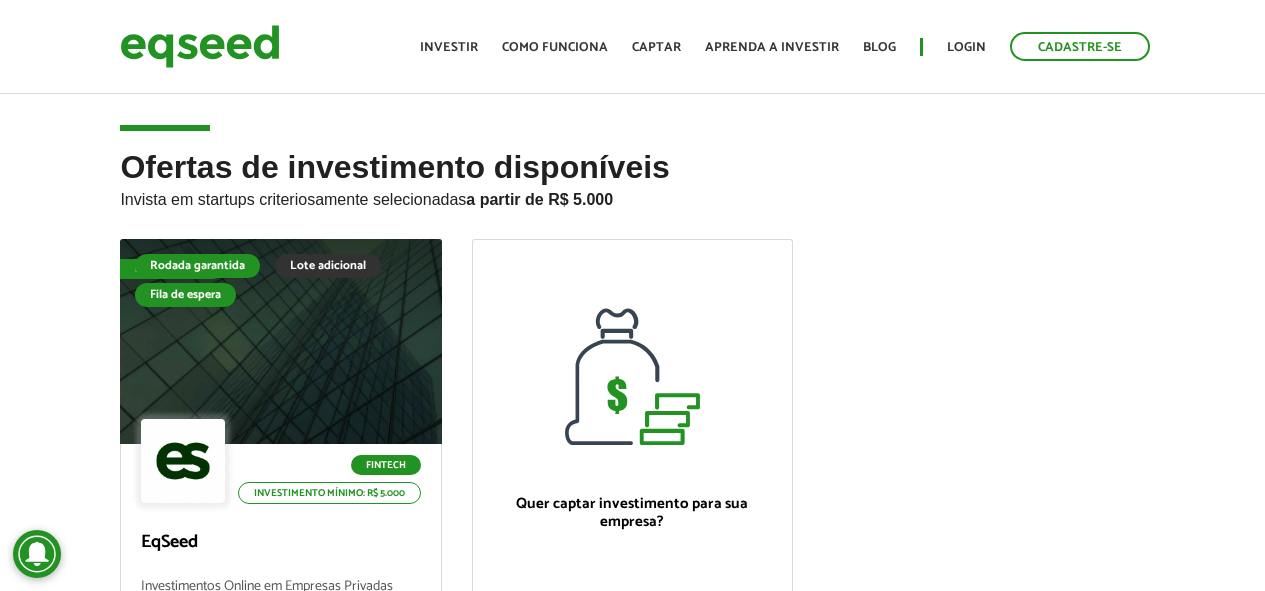 scroll, scrollTop: 0, scrollLeft: 0, axis: both 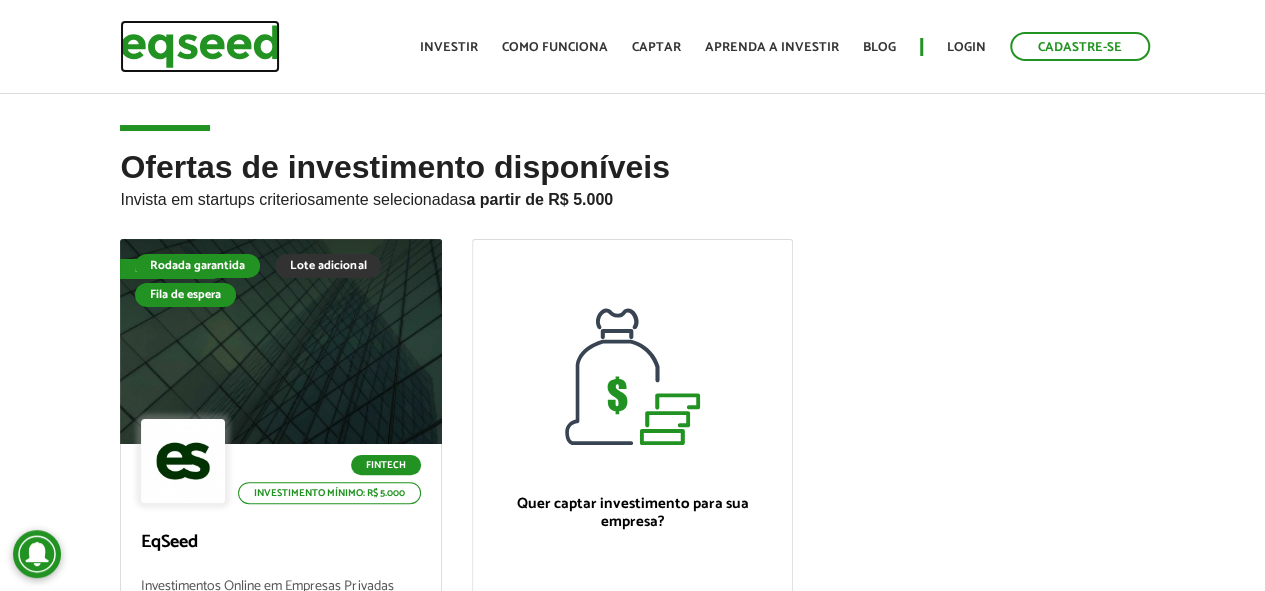 click at bounding box center [200, 46] 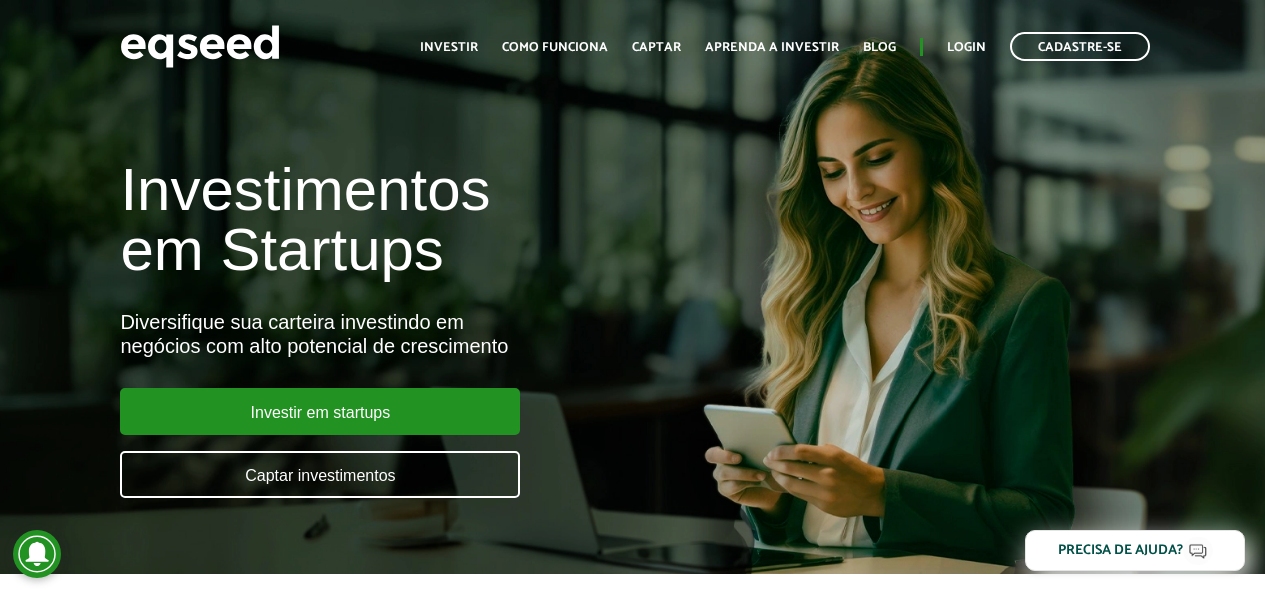 scroll, scrollTop: 0, scrollLeft: 0, axis: both 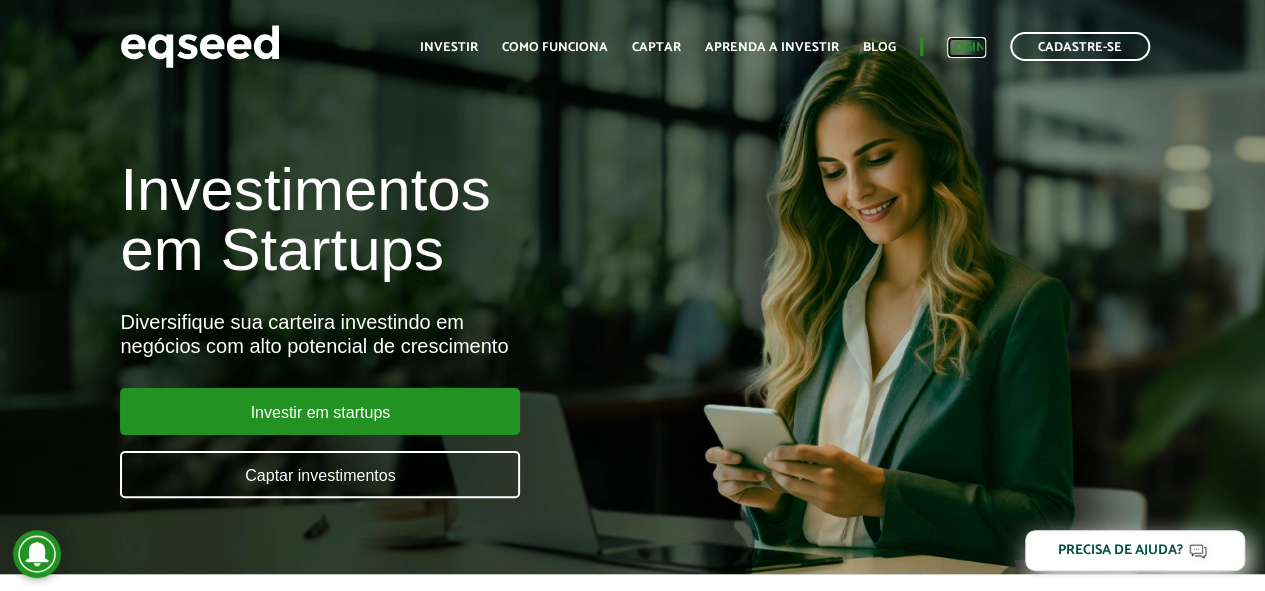 click on "Login" at bounding box center (966, 47) 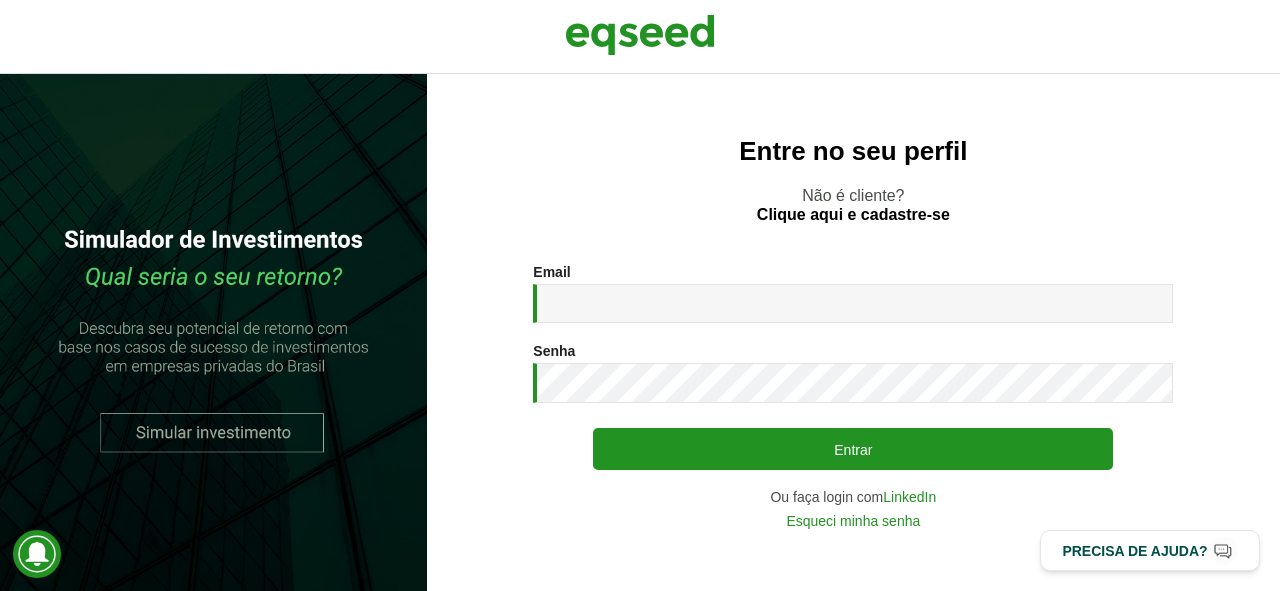 scroll, scrollTop: 0, scrollLeft: 0, axis: both 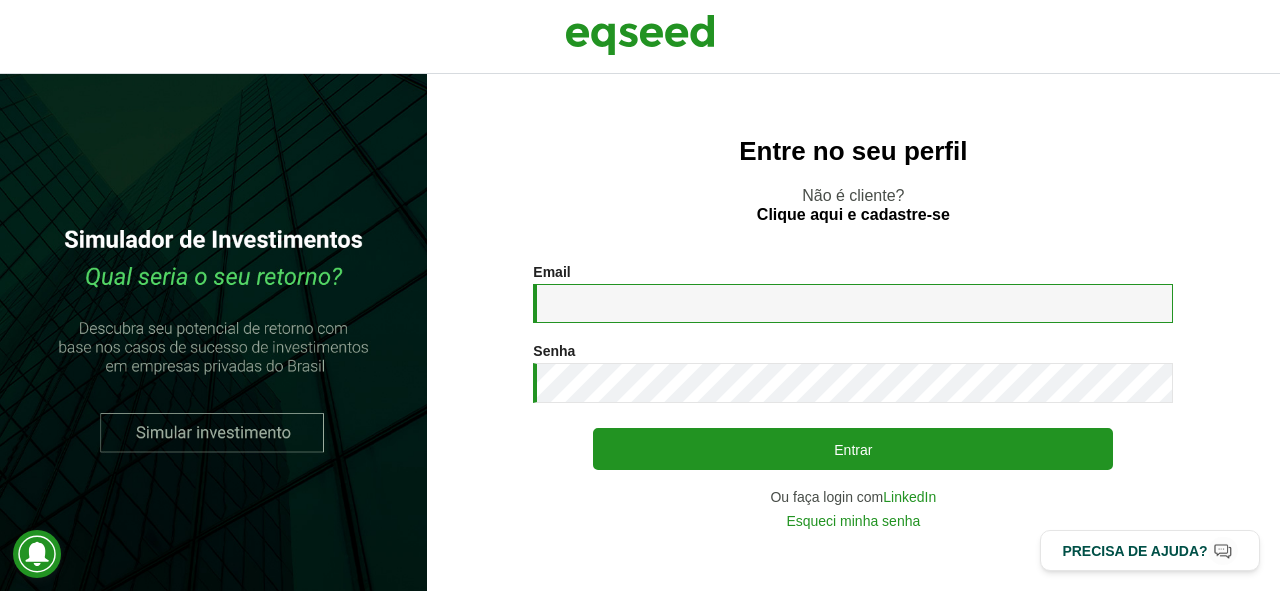 click on "Email  *" at bounding box center [853, 303] 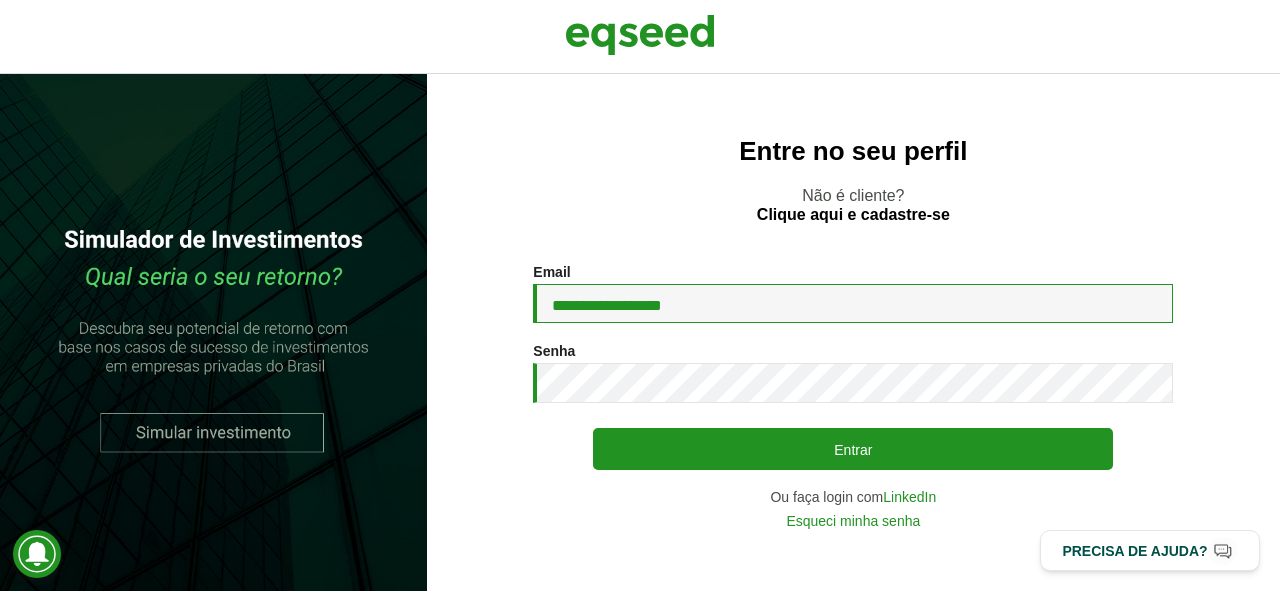 type on "**********" 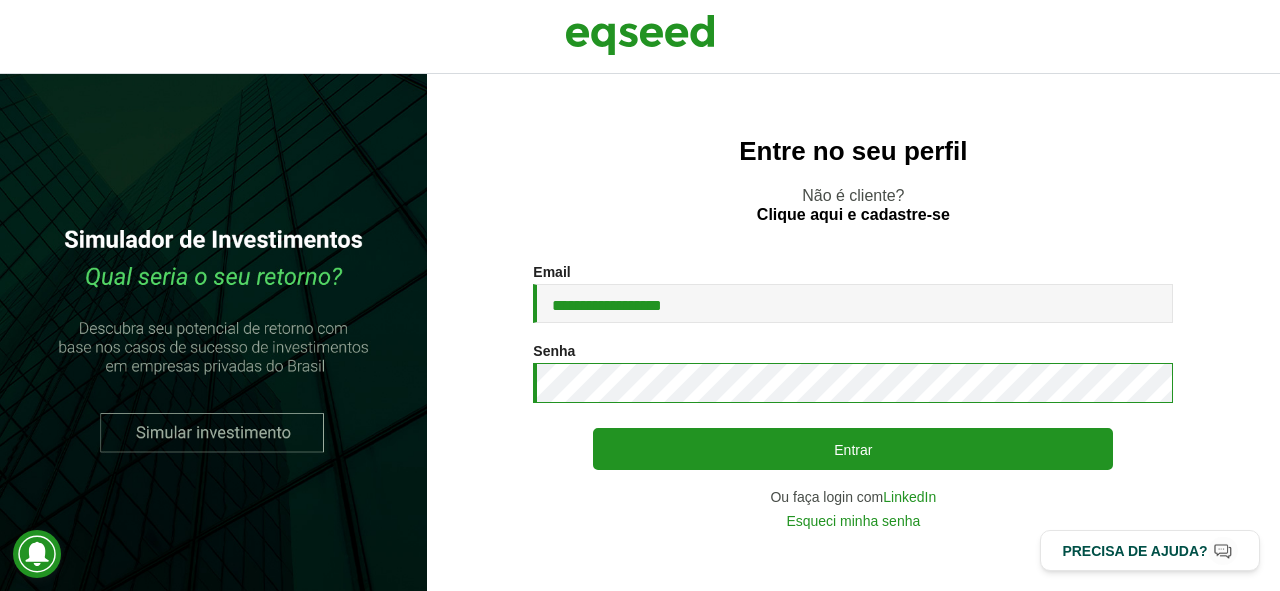 click on "Entrar" at bounding box center (853, 449) 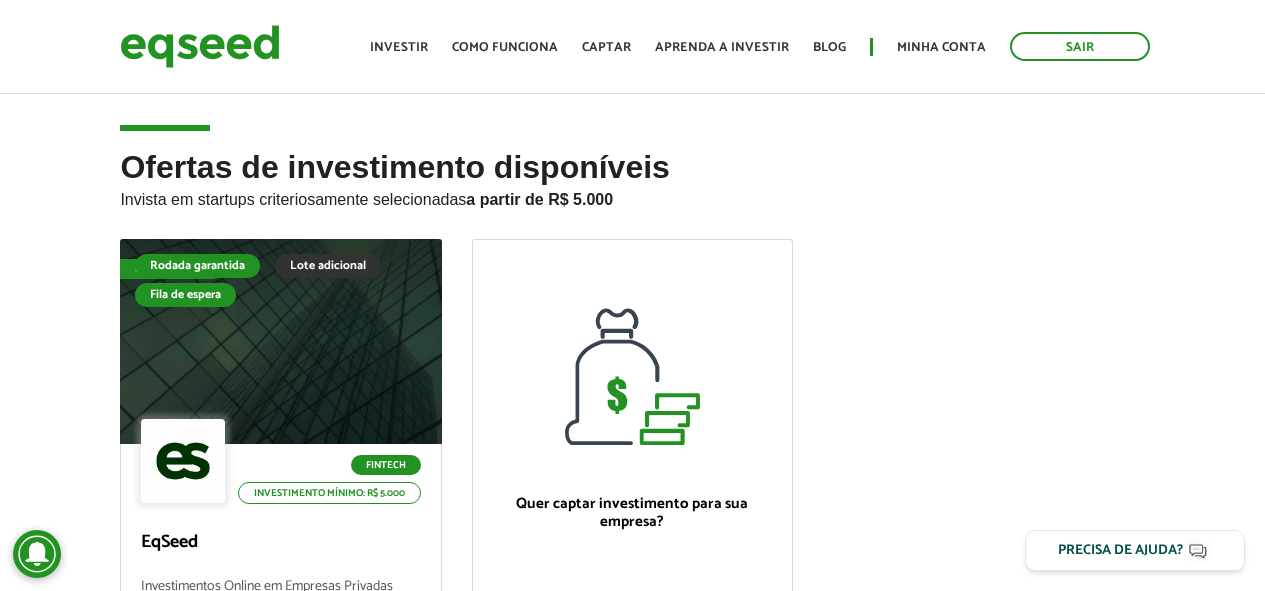 scroll, scrollTop: 0, scrollLeft: 0, axis: both 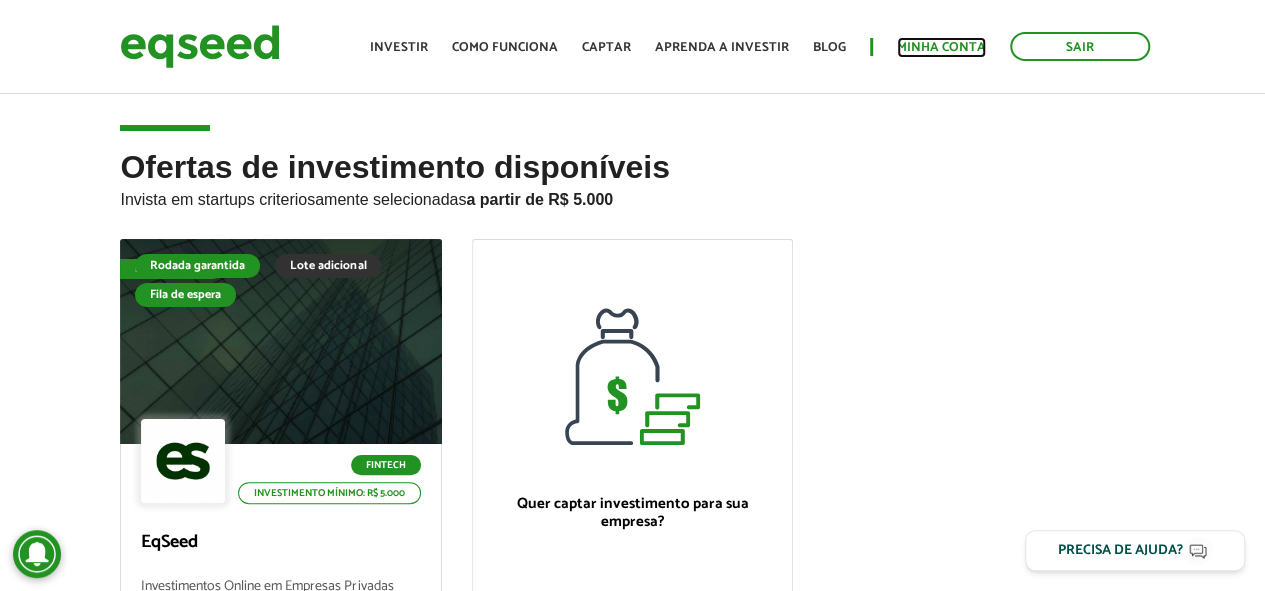 click on "Minha conta" at bounding box center (941, 47) 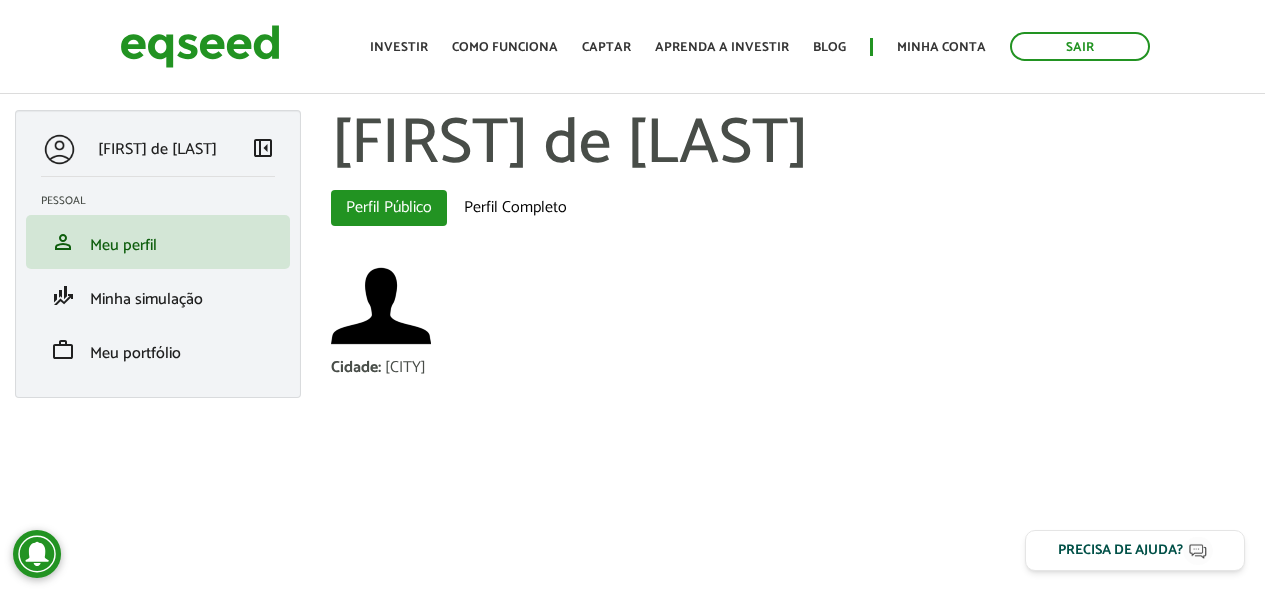 scroll, scrollTop: 0, scrollLeft: 0, axis: both 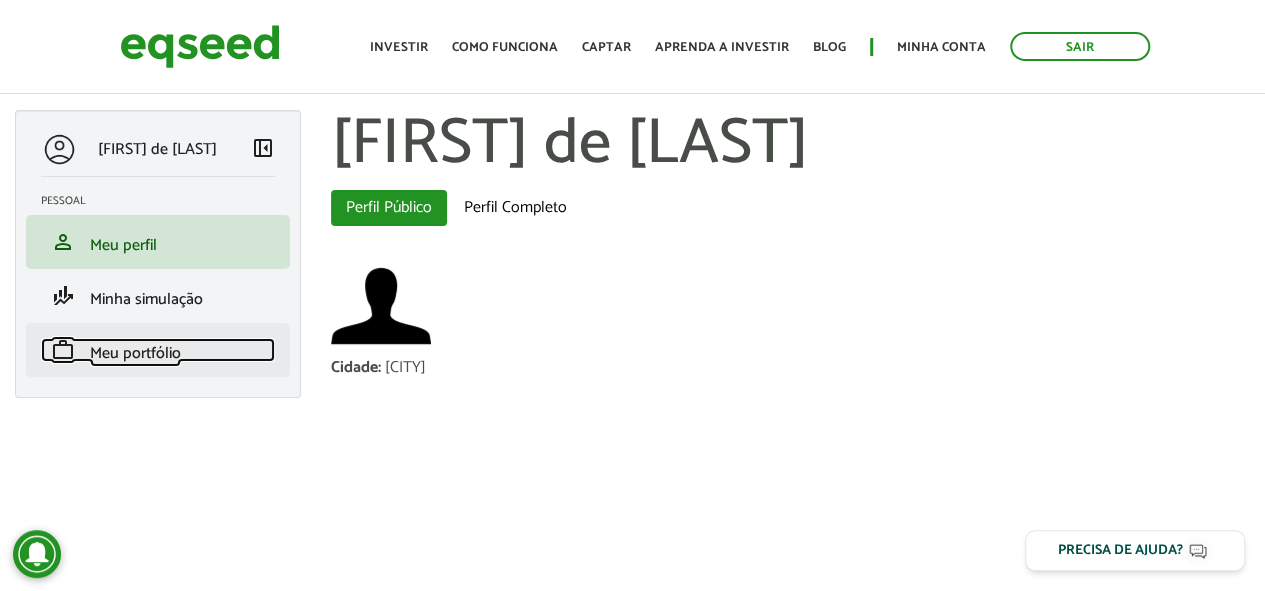 click on "Meu portfólio" at bounding box center (135, 353) 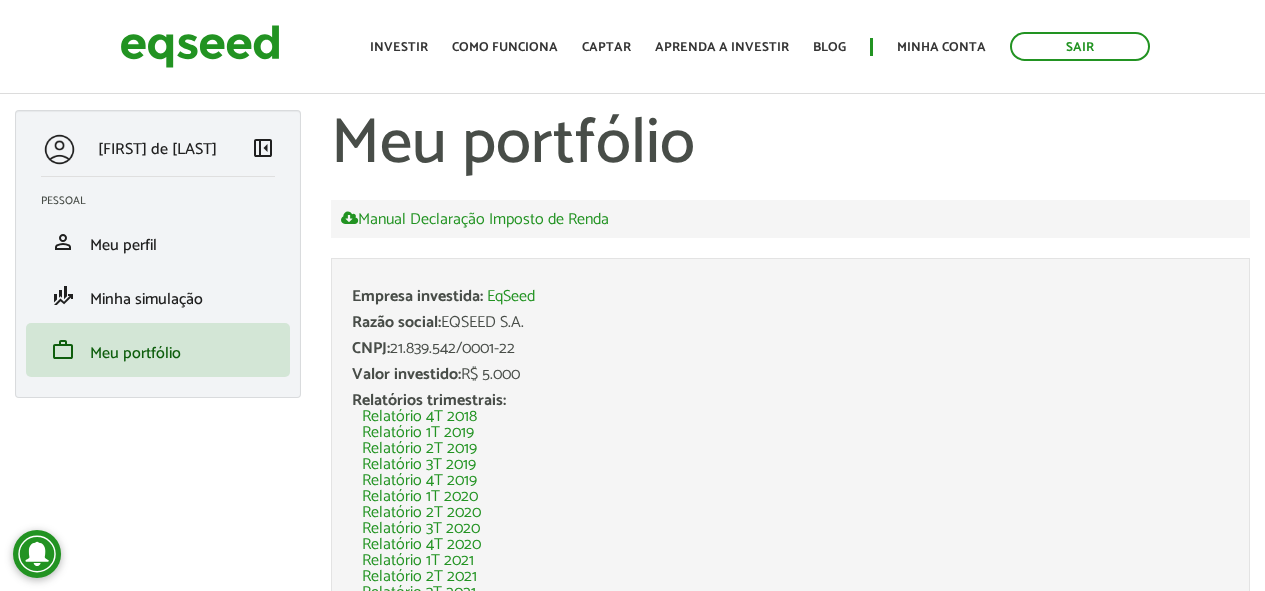 scroll, scrollTop: 0, scrollLeft: 0, axis: both 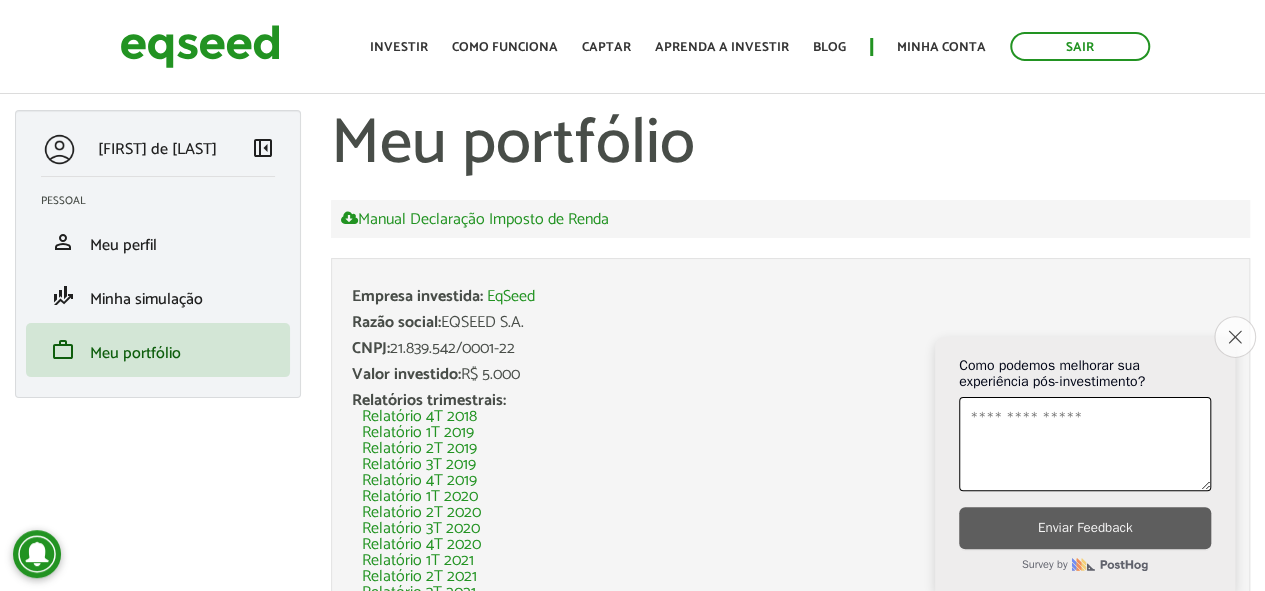 click on "Close survey" 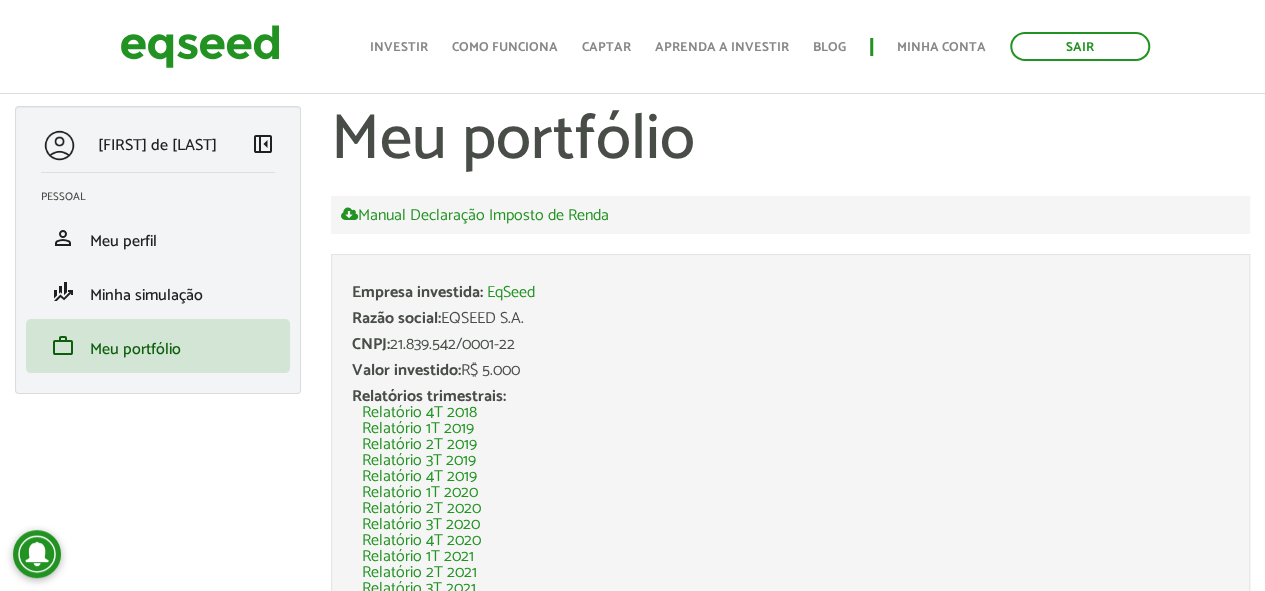 scroll, scrollTop: 0, scrollLeft: 0, axis: both 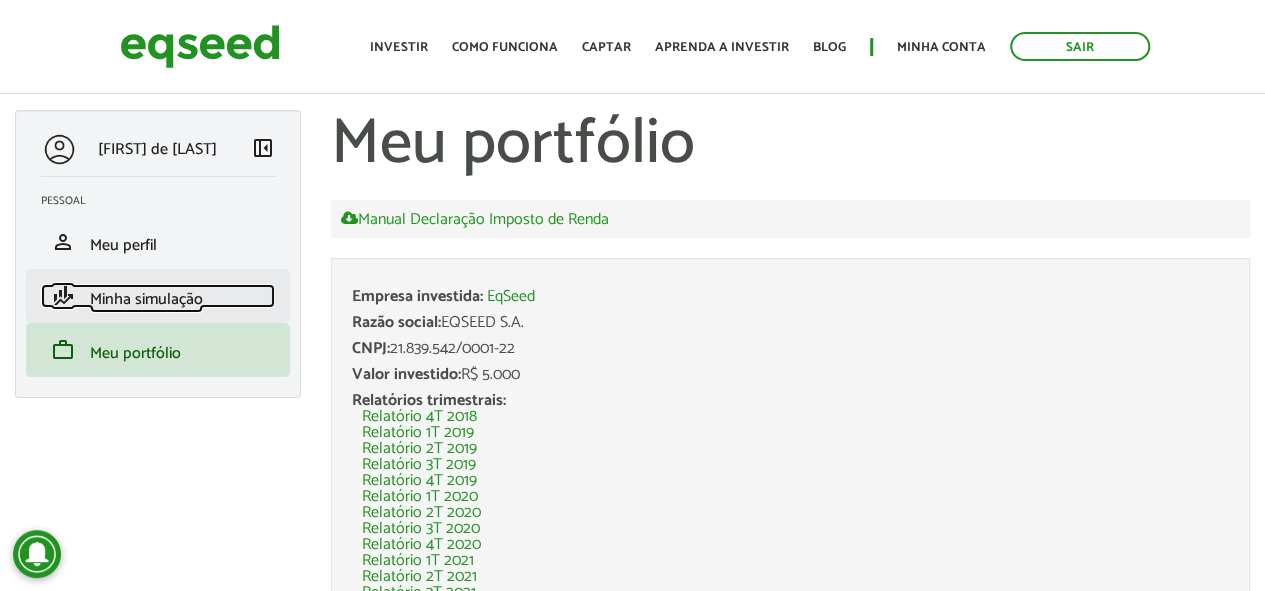 click on "Minha simulação" at bounding box center (146, 299) 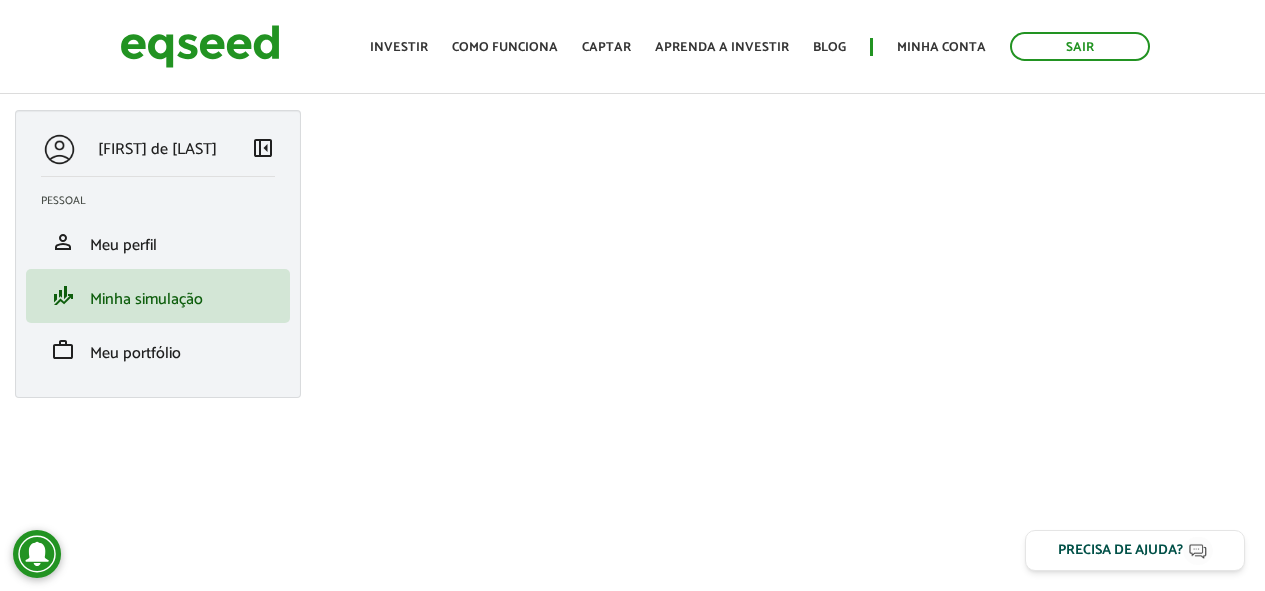 scroll, scrollTop: 0, scrollLeft: 0, axis: both 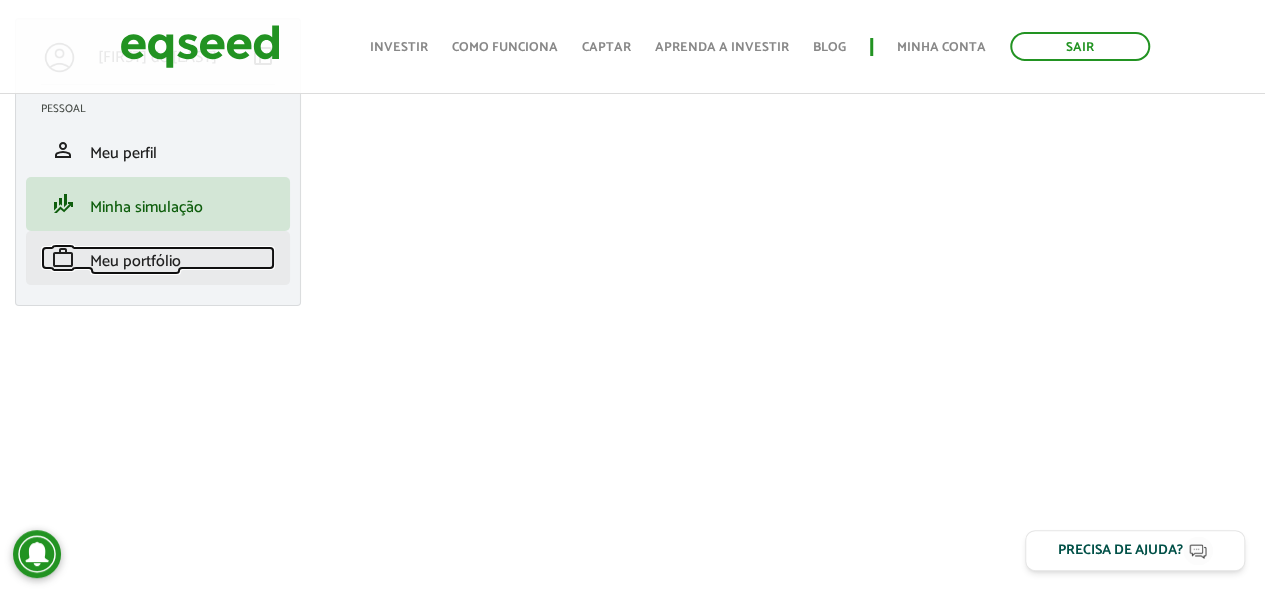 click on "Meu portfólio" at bounding box center [135, 261] 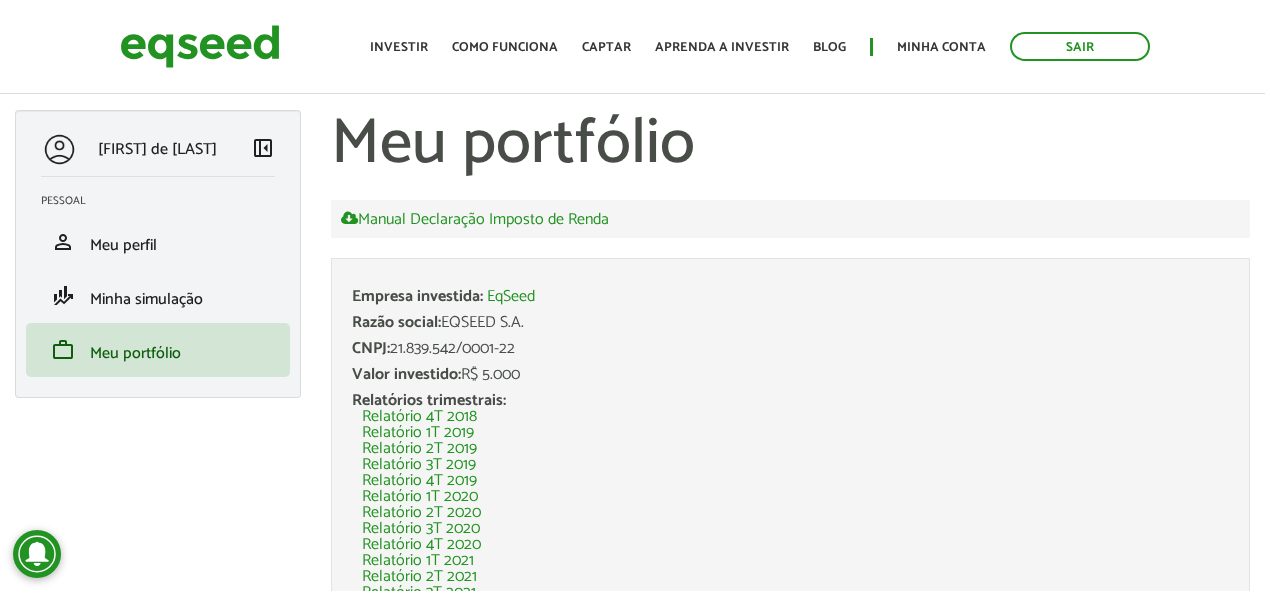 scroll, scrollTop: 0, scrollLeft: 0, axis: both 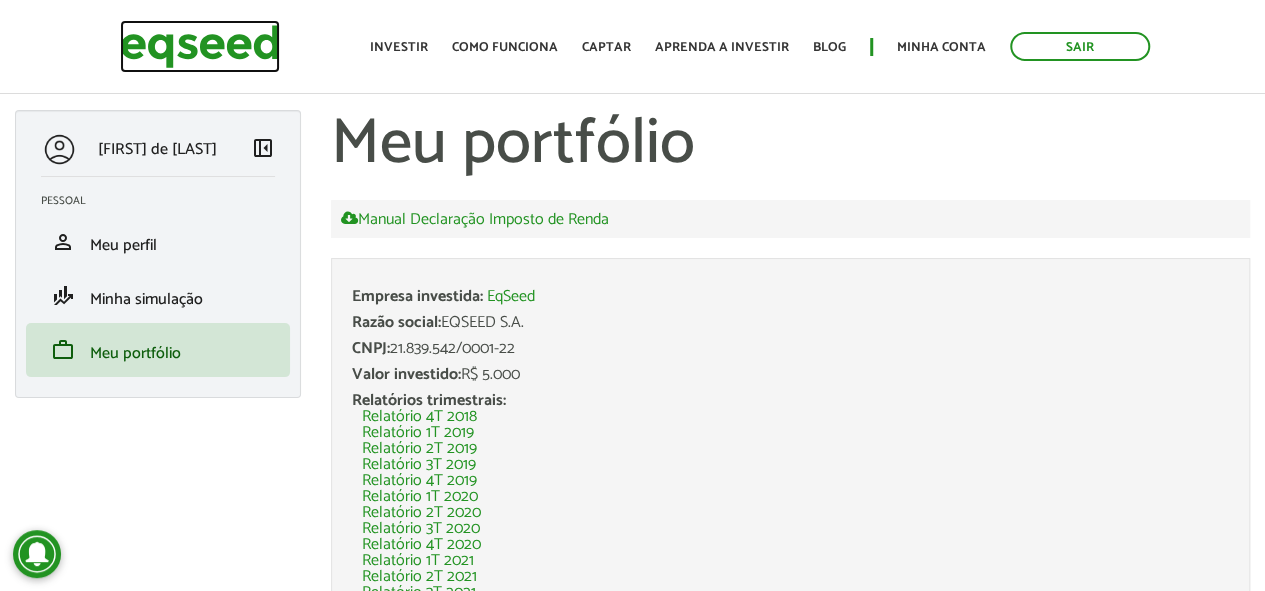click at bounding box center (200, 46) 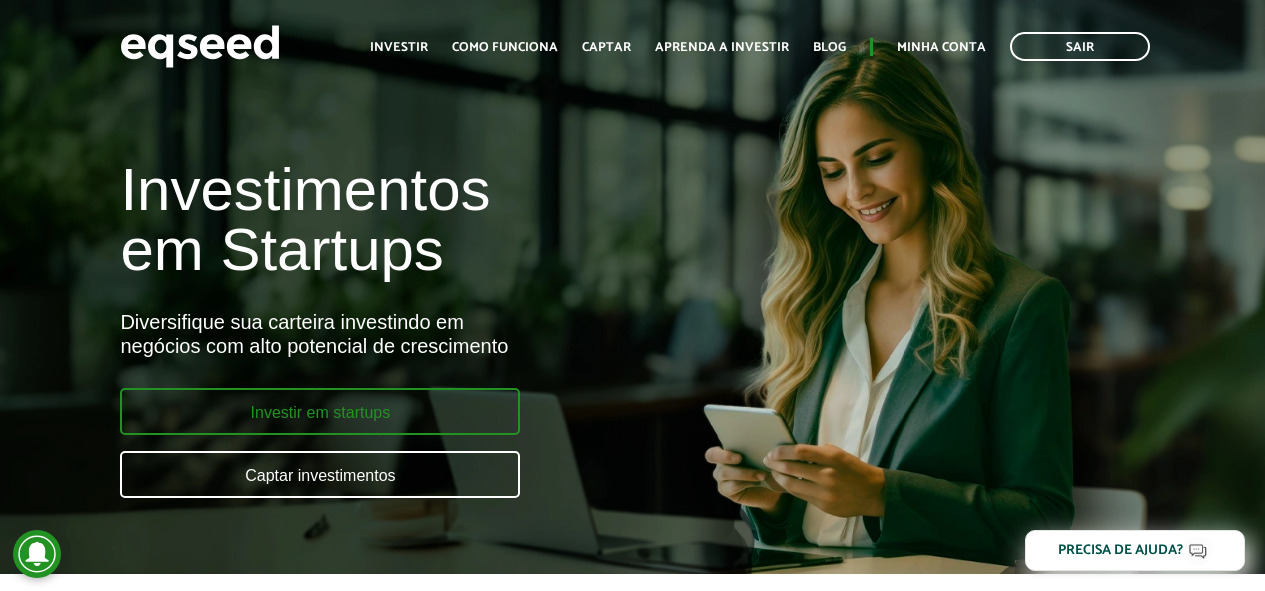 scroll, scrollTop: 0, scrollLeft: 0, axis: both 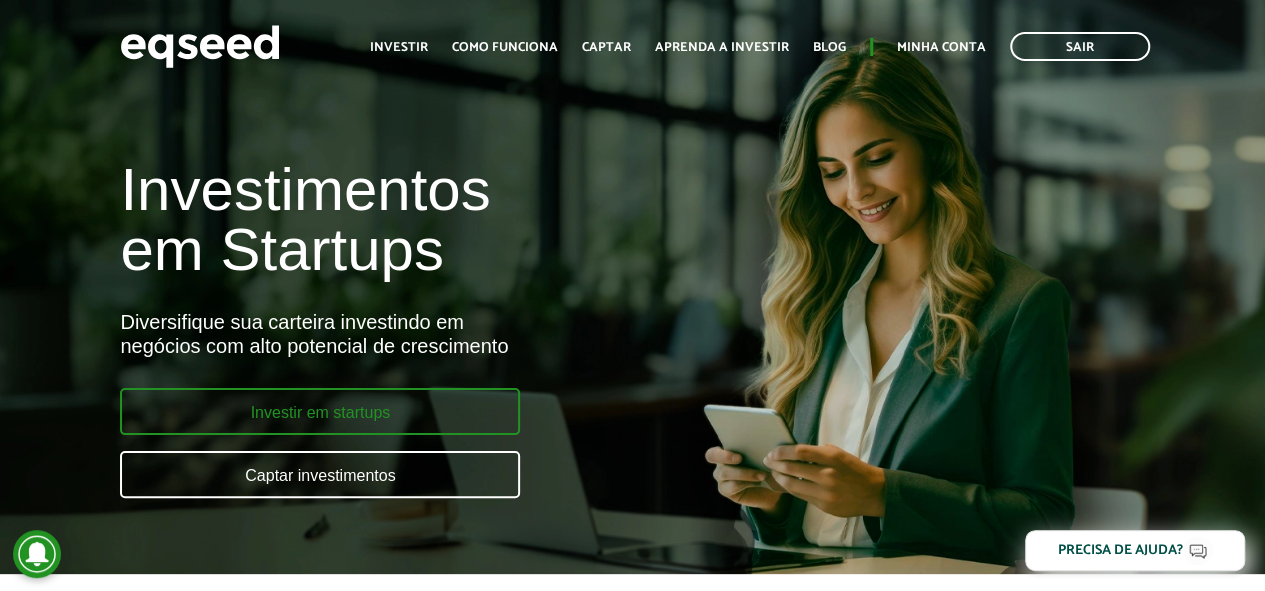 click on "Investir em startups" at bounding box center (320, 411) 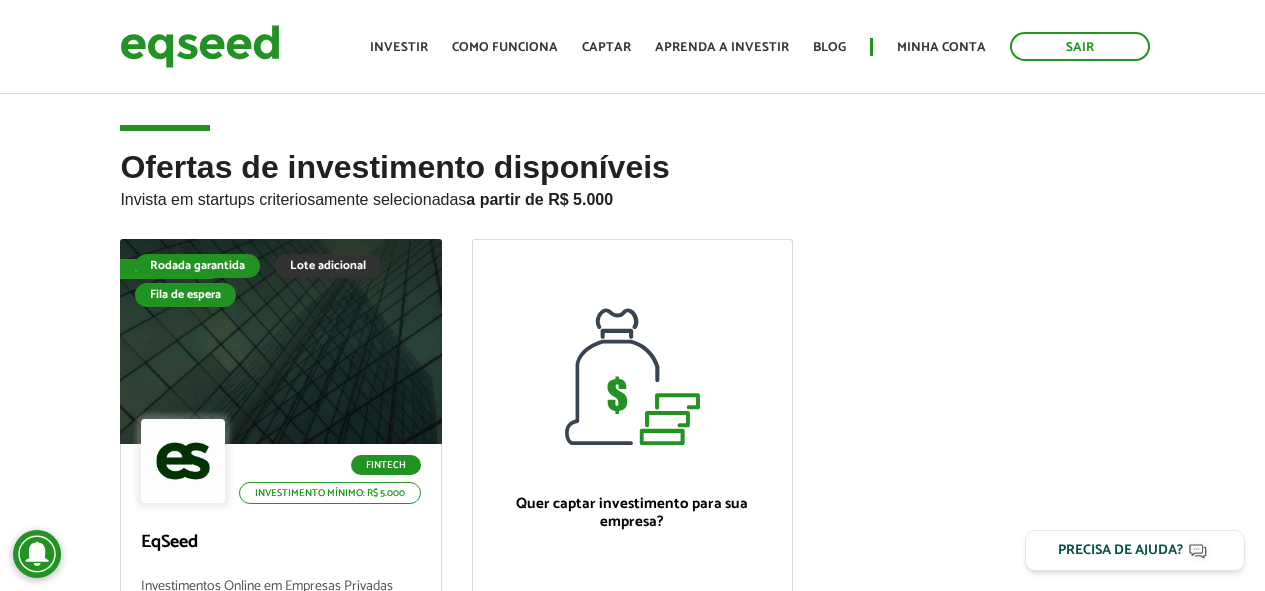 scroll, scrollTop: 0, scrollLeft: 0, axis: both 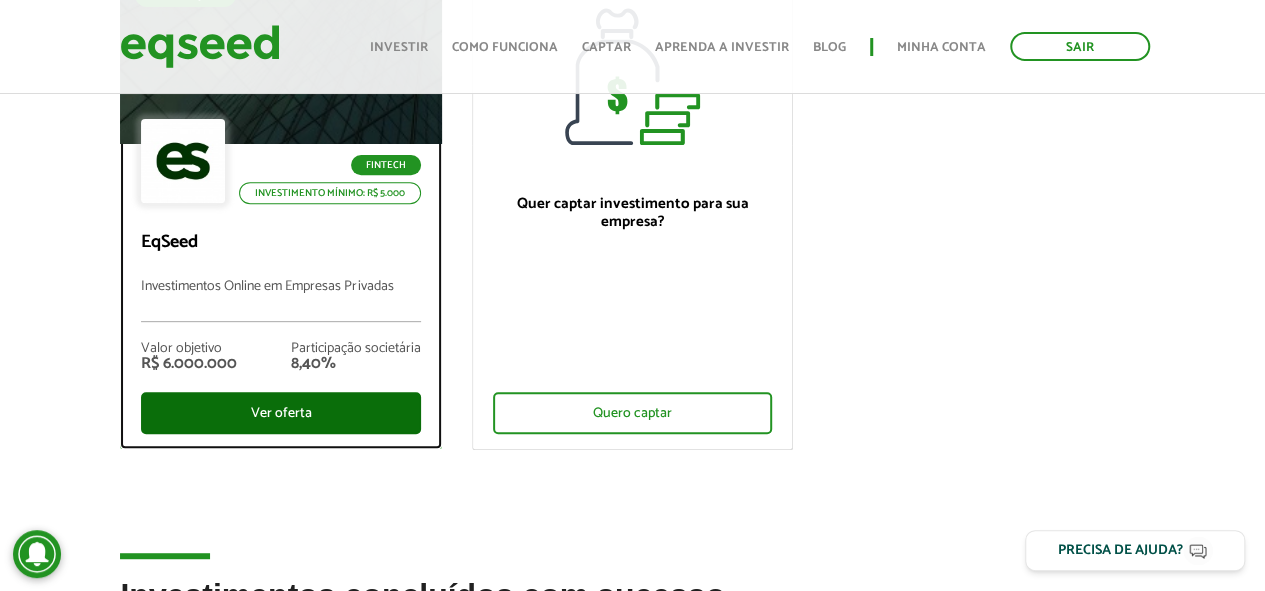 click on "Ver oferta" at bounding box center (280, 413) 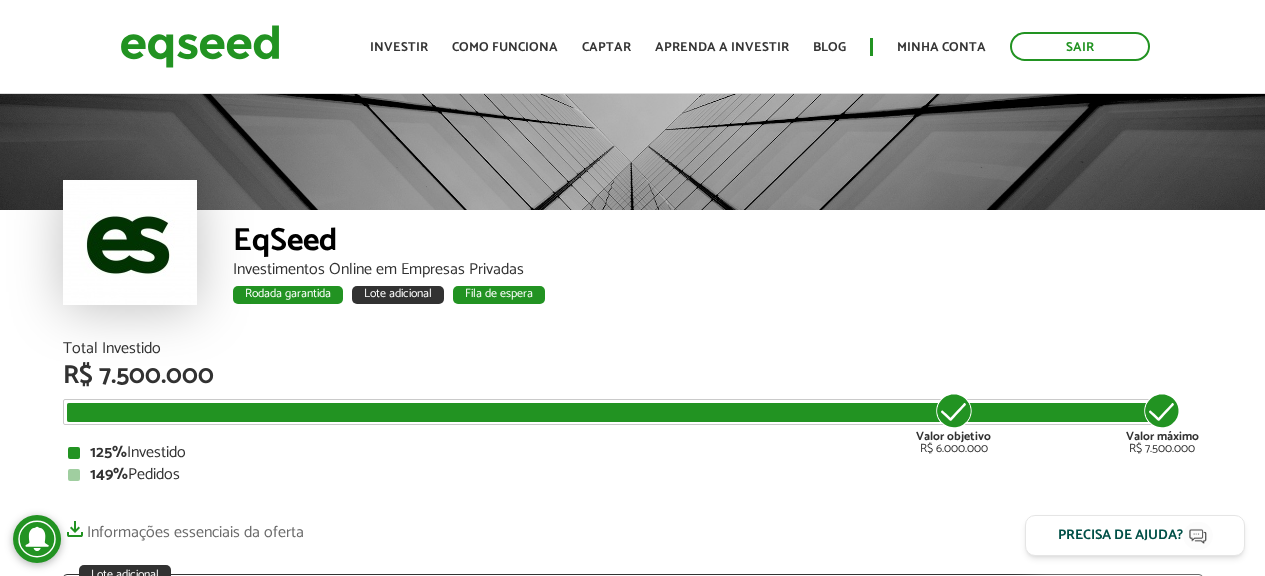 scroll, scrollTop: 0, scrollLeft: 0, axis: both 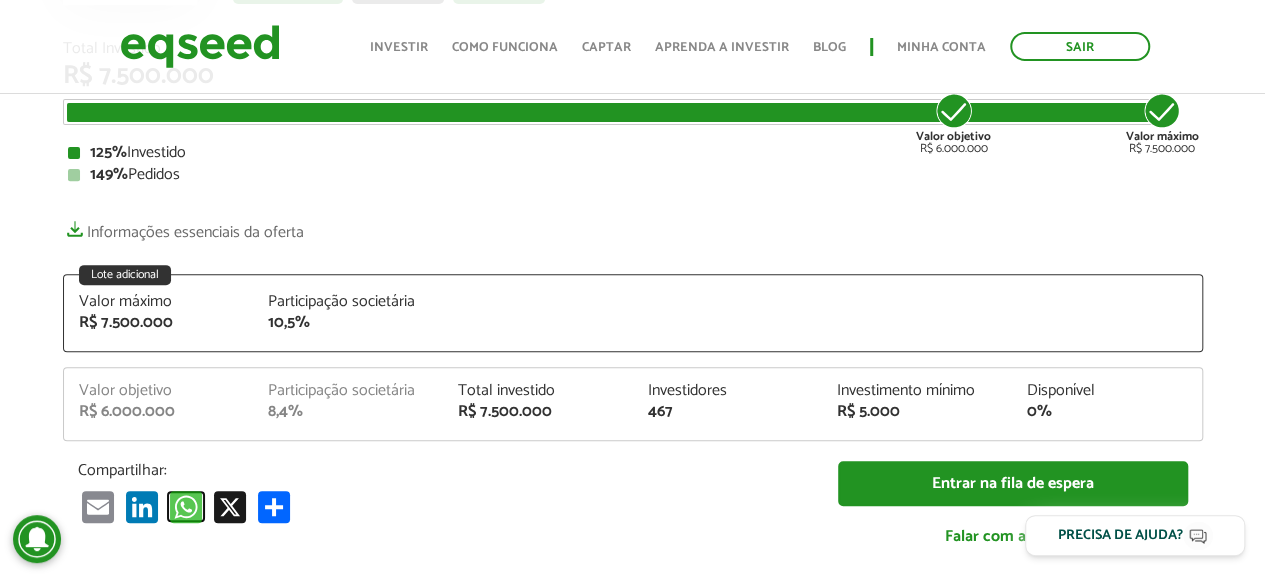 click on "WhatsApp" at bounding box center [186, 506] 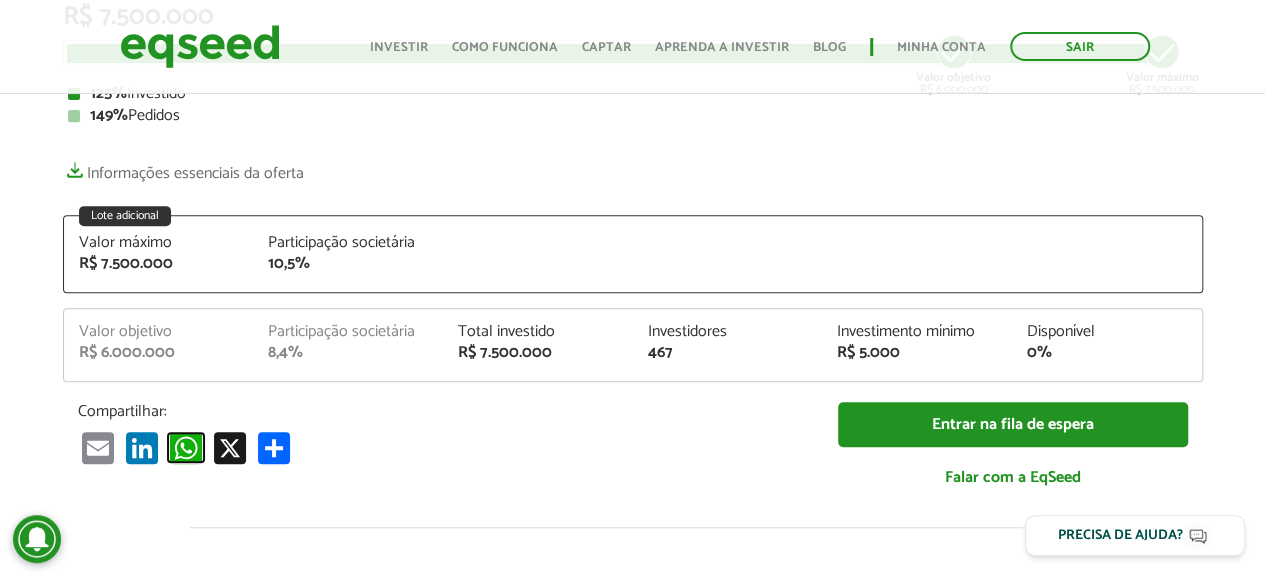scroll, scrollTop: 400, scrollLeft: 0, axis: vertical 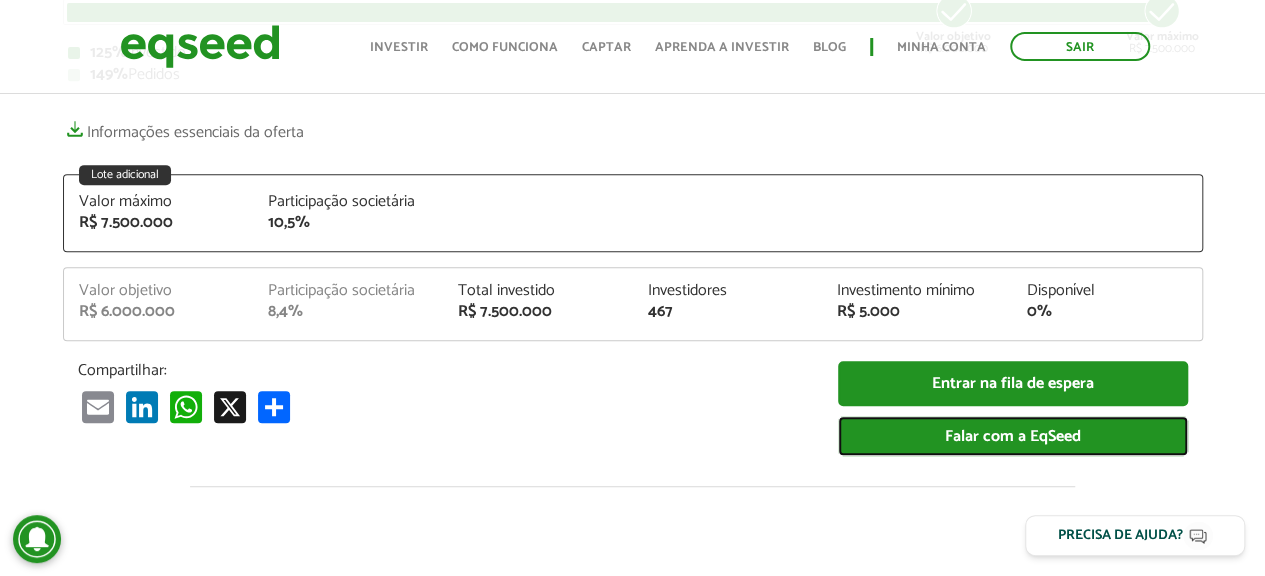 click on "Falar com a EqSeed" at bounding box center (1013, 436) 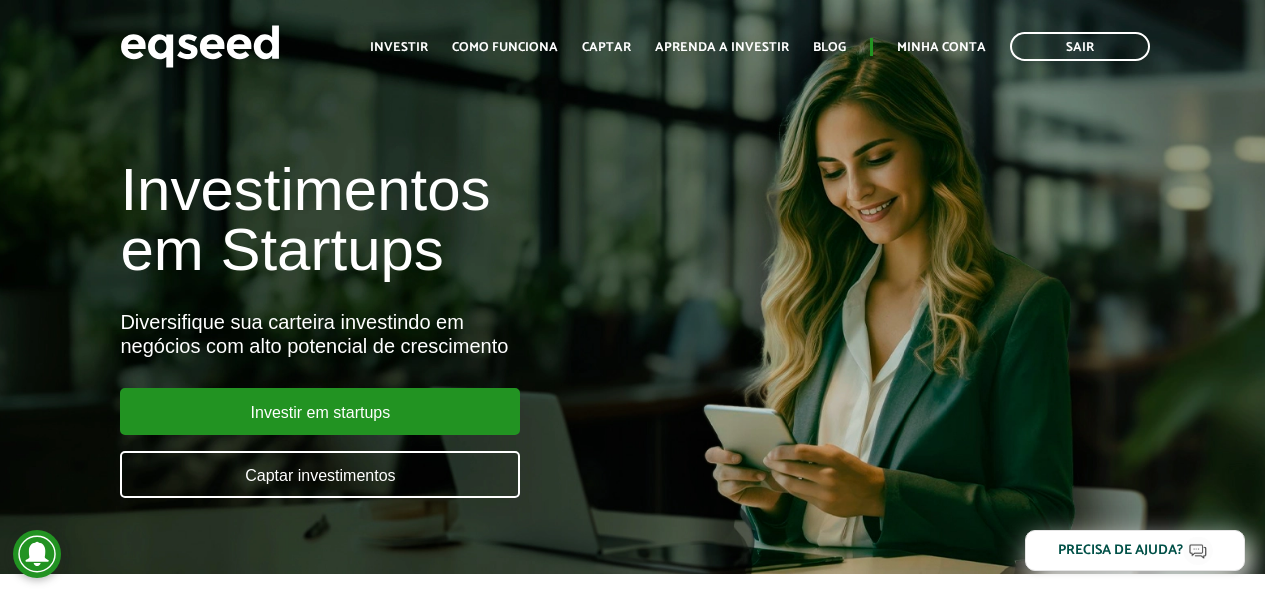 scroll, scrollTop: 0, scrollLeft: 0, axis: both 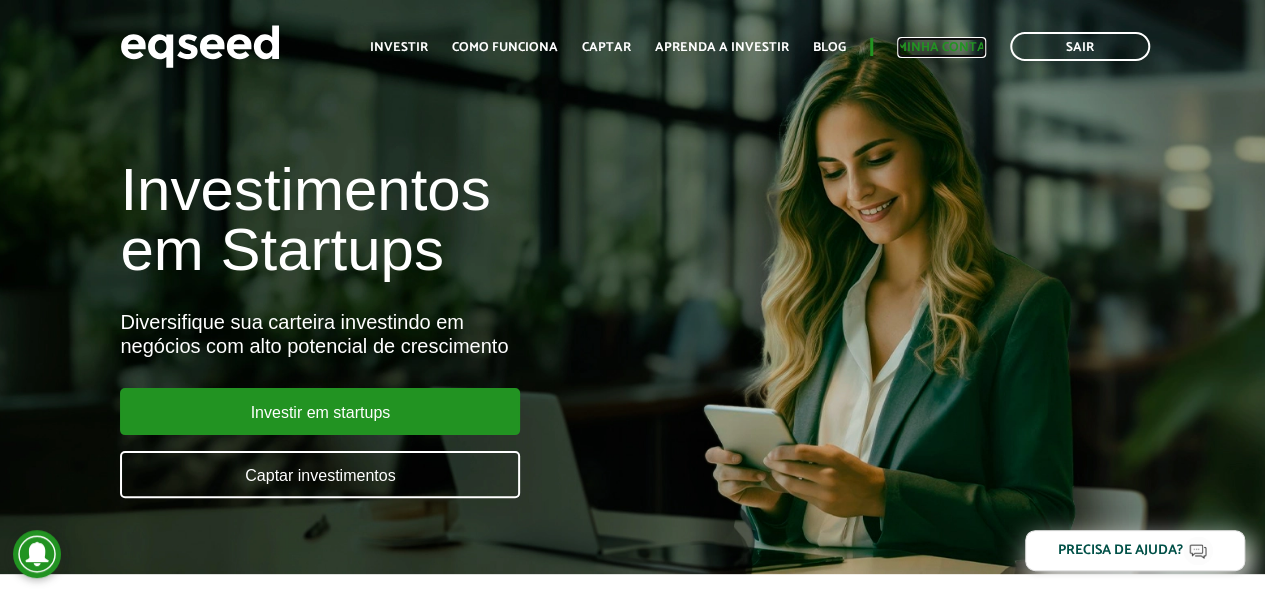 click on "Minha conta" at bounding box center (941, 47) 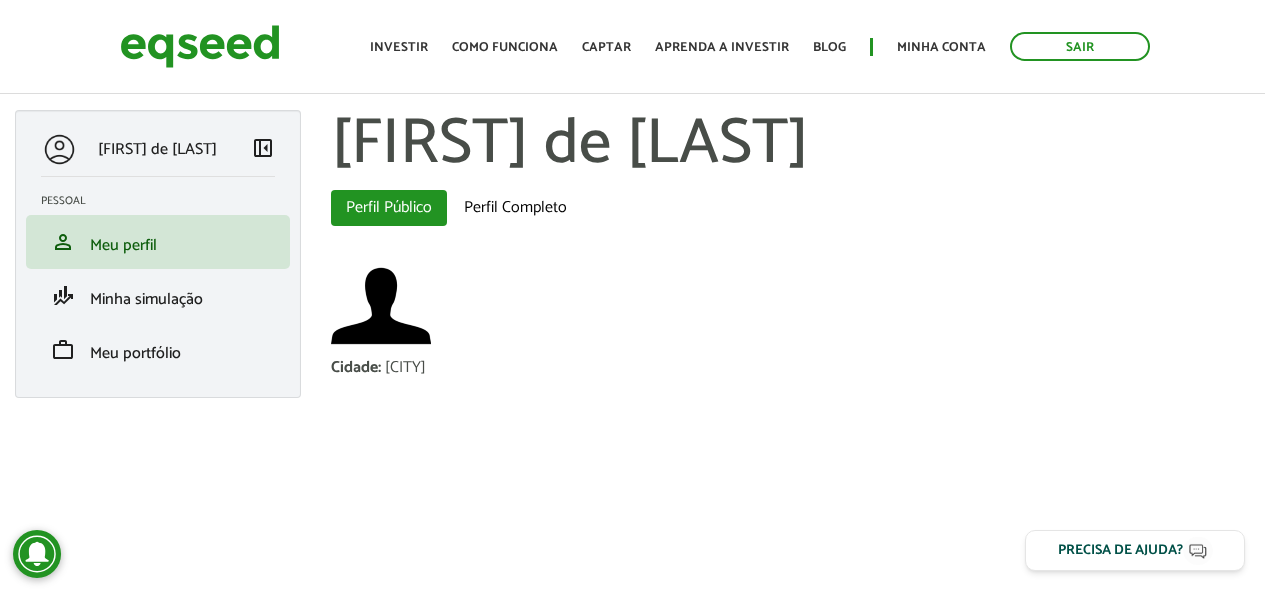 scroll, scrollTop: 18, scrollLeft: 0, axis: vertical 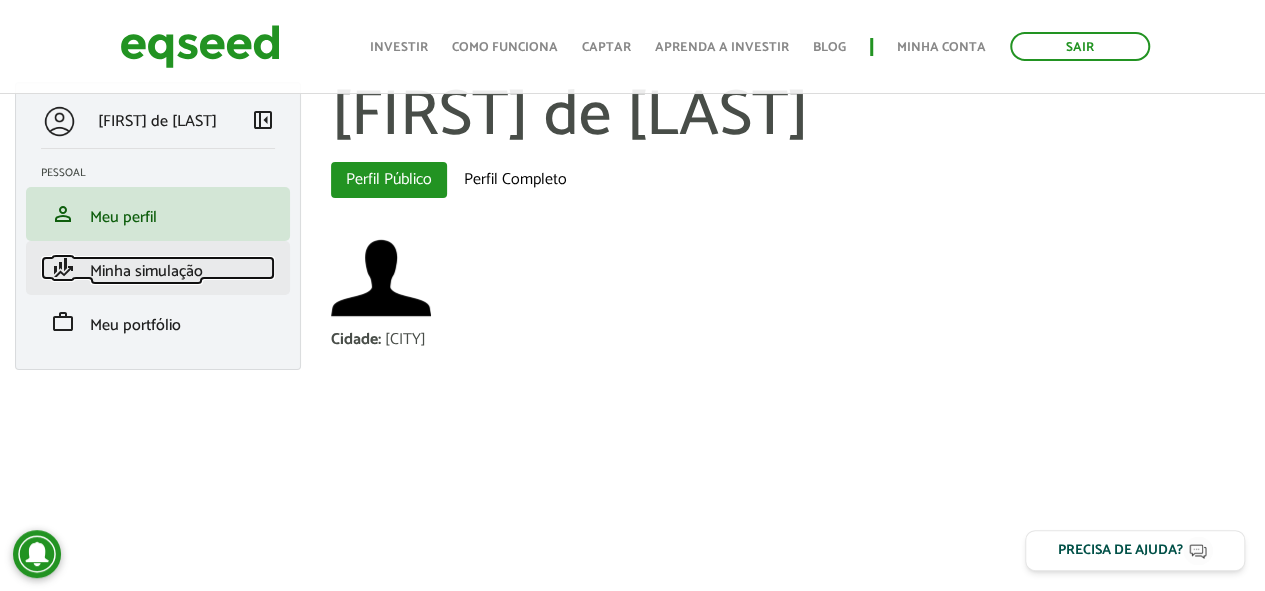 click on "Minha simulação" at bounding box center (146, 271) 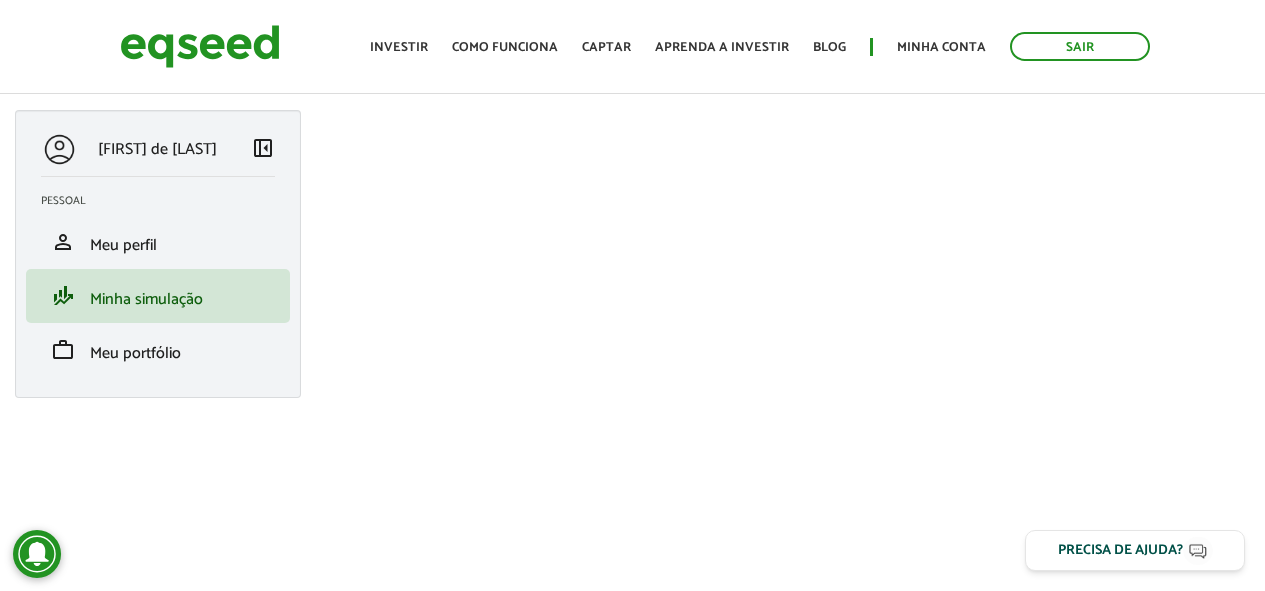 scroll, scrollTop: 0, scrollLeft: 0, axis: both 